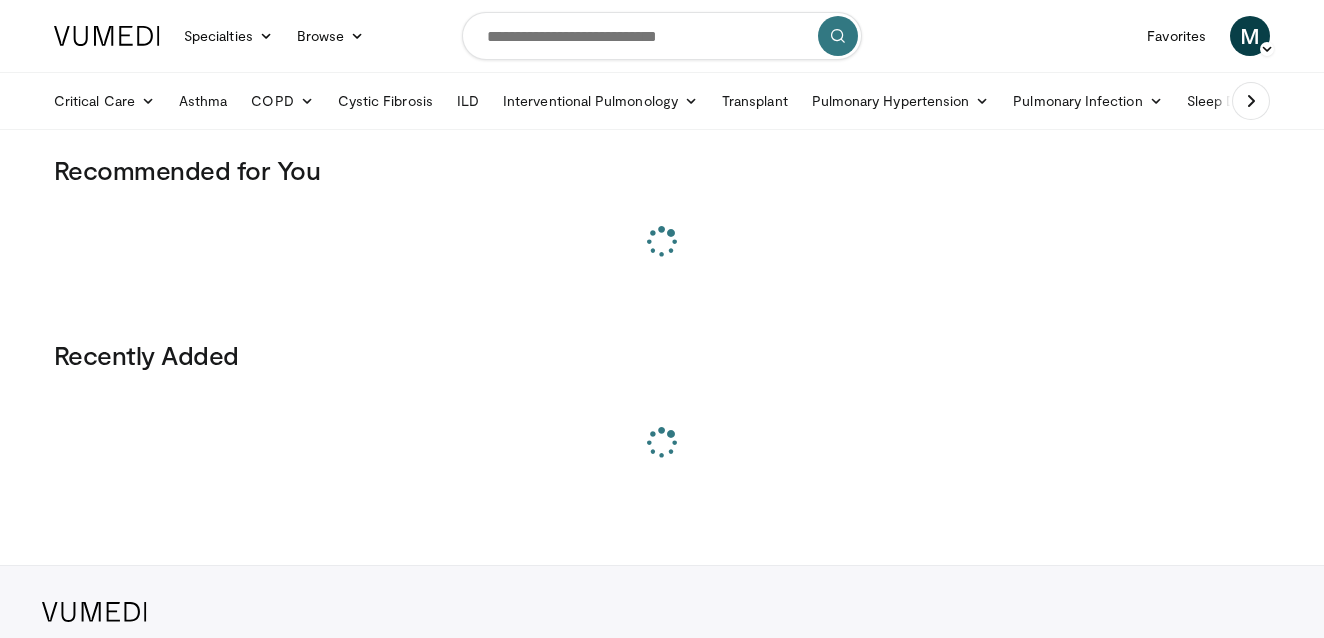 scroll, scrollTop: 0, scrollLeft: 0, axis: both 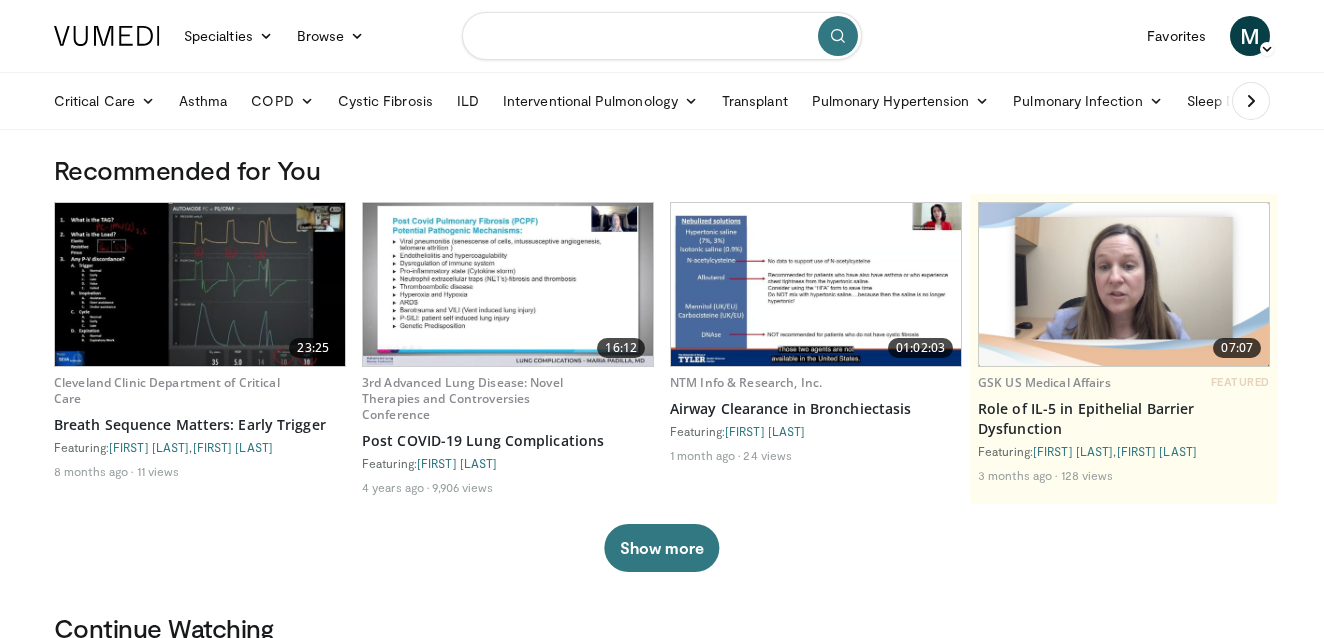 click at bounding box center [662, 36] 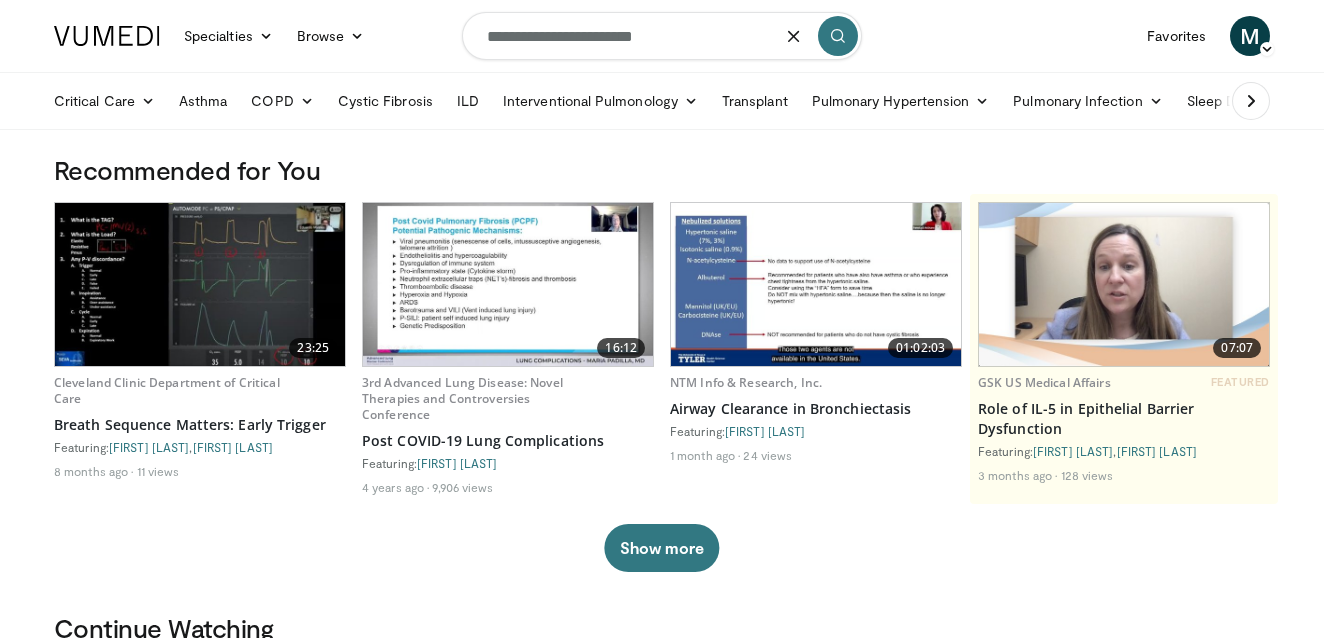 type on "**********" 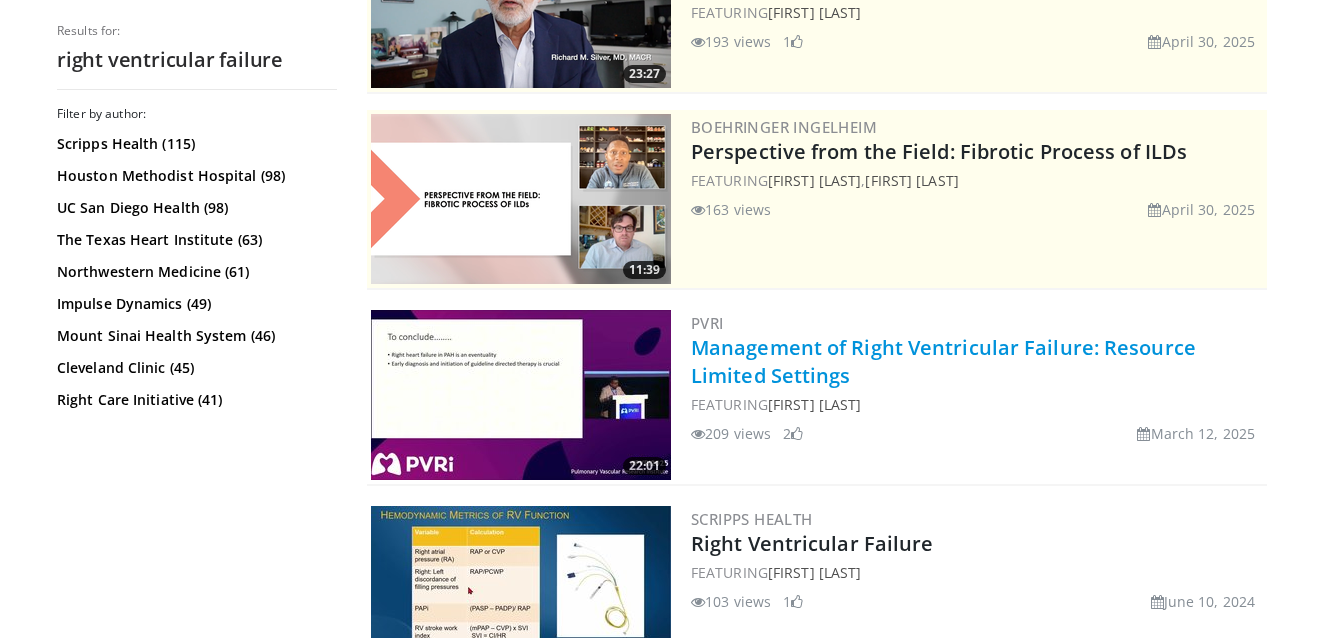 scroll, scrollTop: 308, scrollLeft: 0, axis: vertical 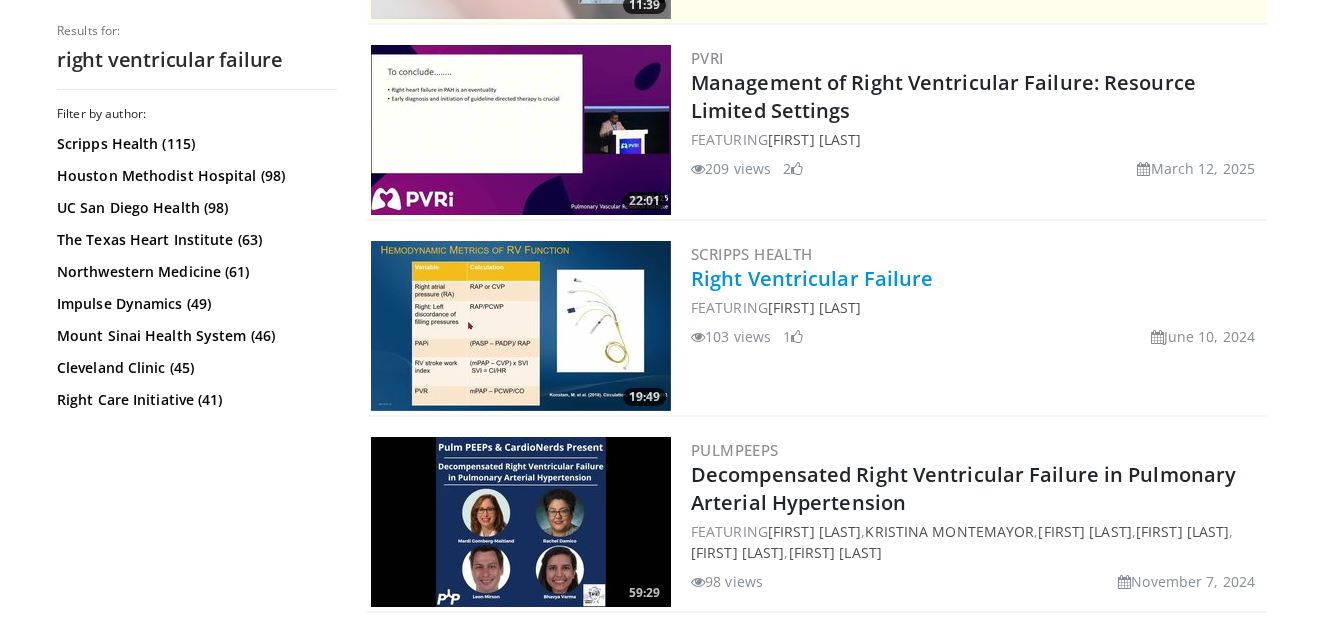 click on "Right Ventricular Failure" at bounding box center [812, 278] 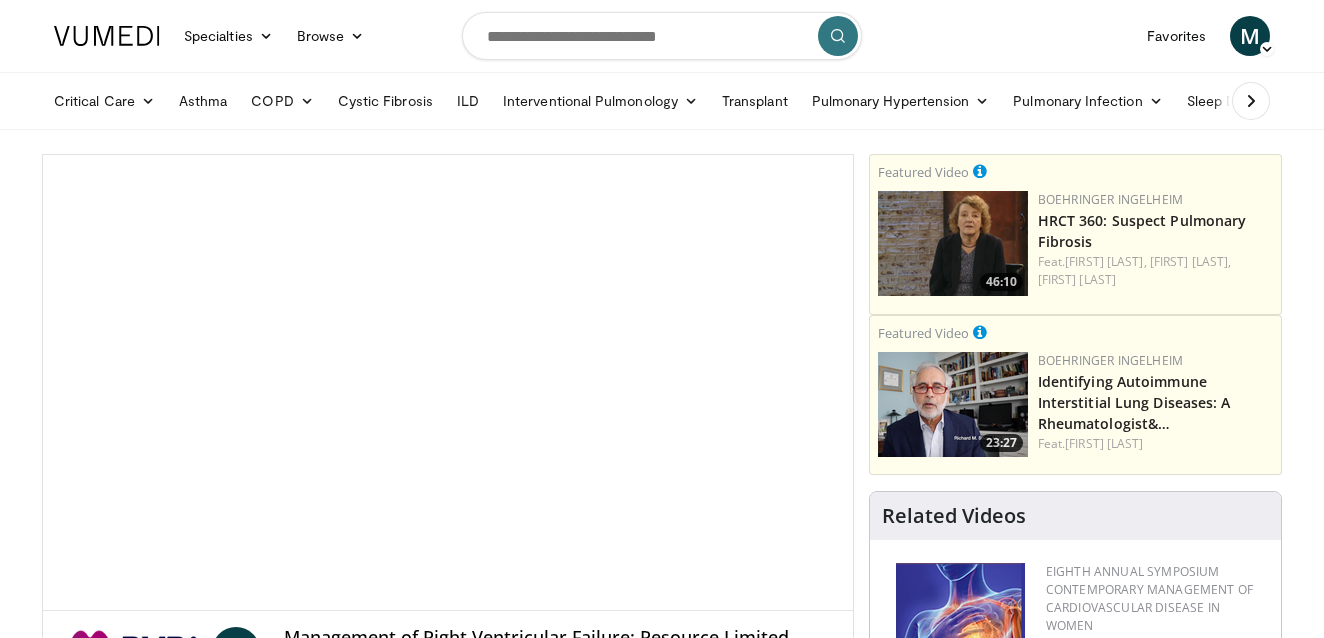 scroll, scrollTop: 0, scrollLeft: 0, axis: both 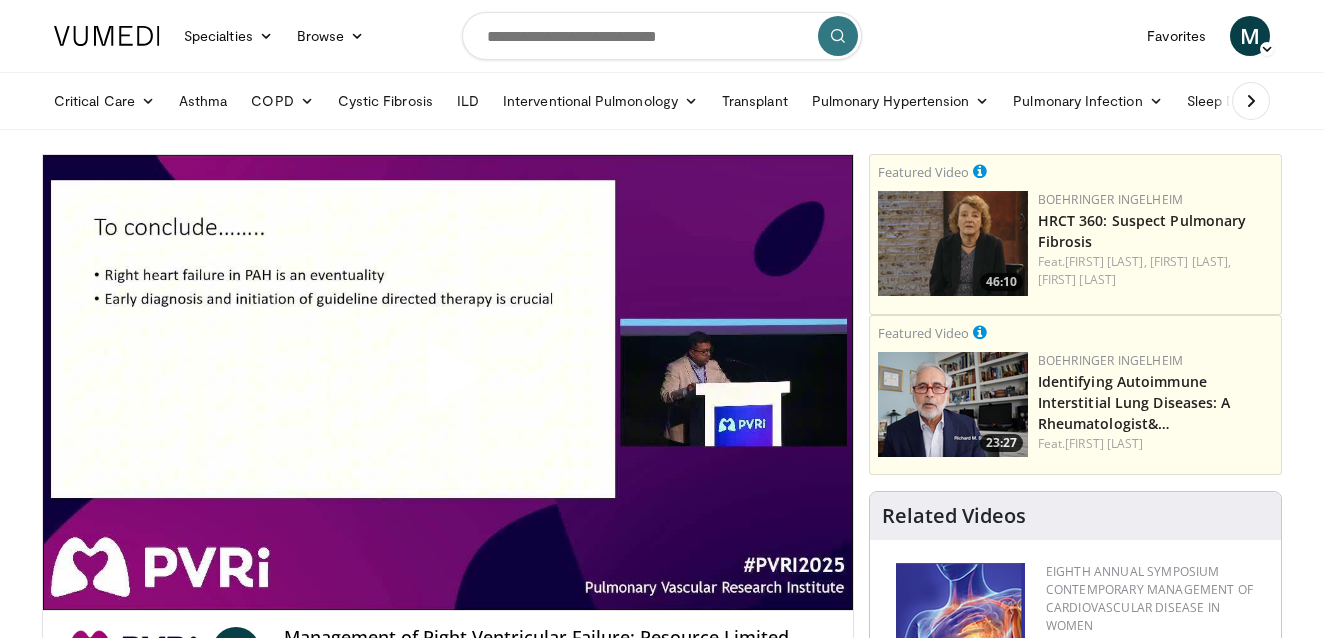 click at bounding box center (448, 382) 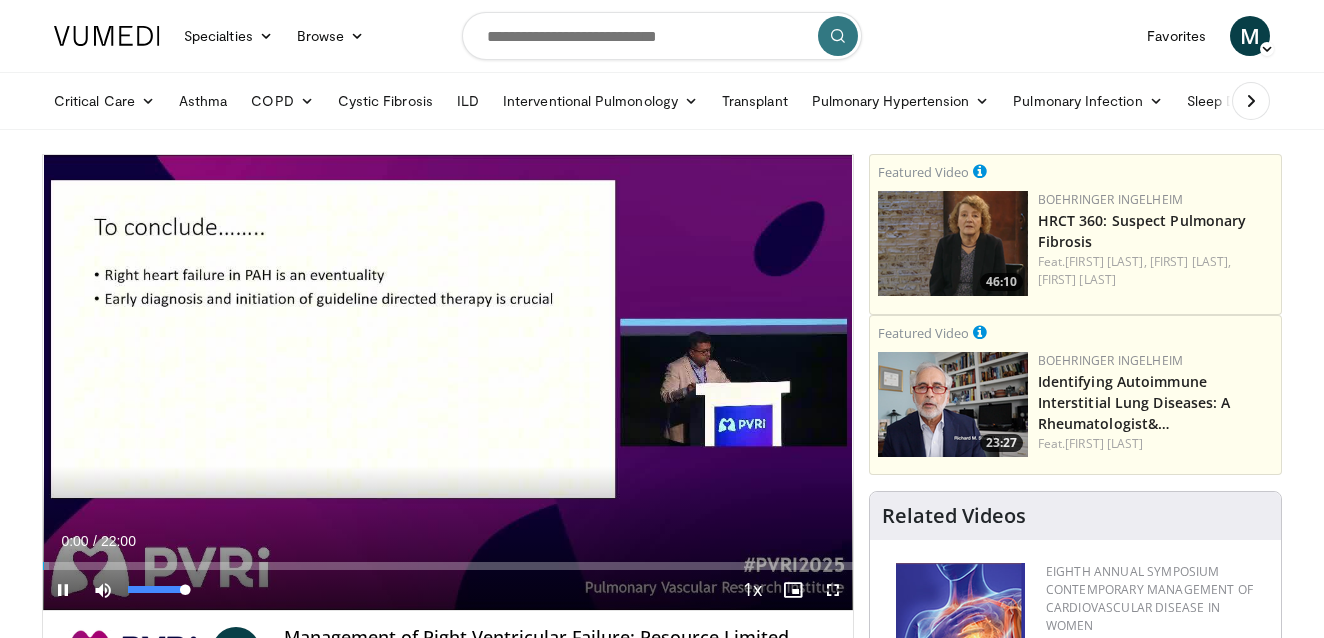 click at bounding box center [103, 590] 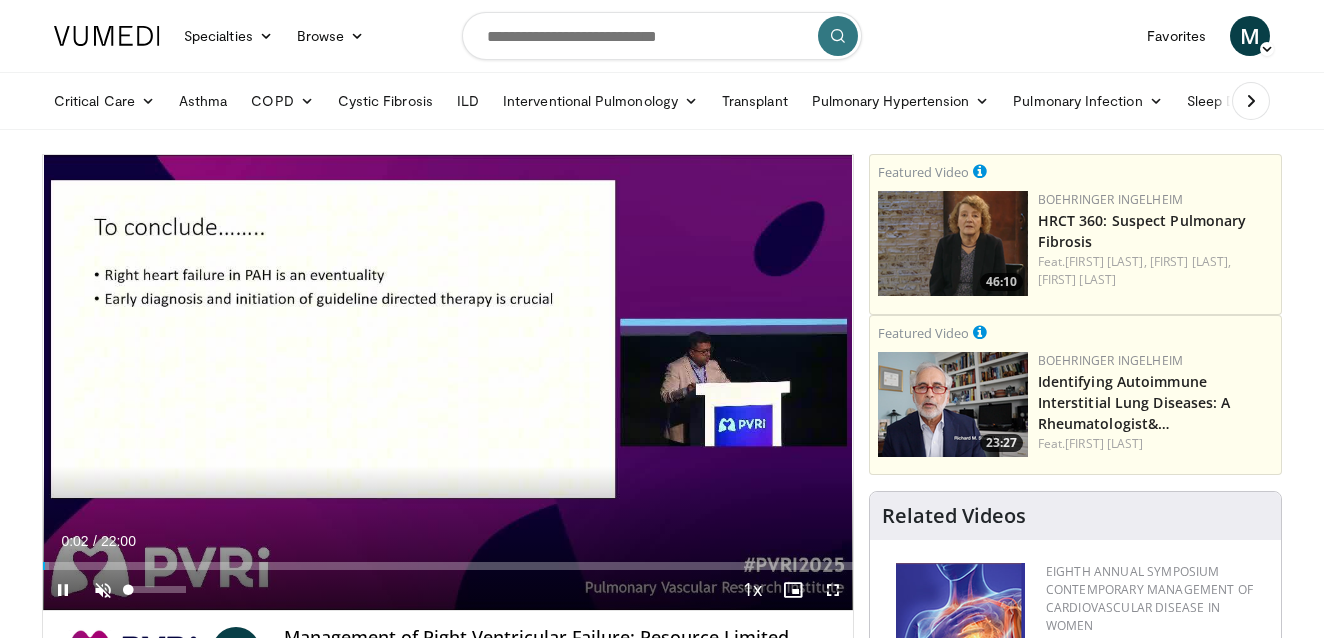 click at bounding box center (103, 590) 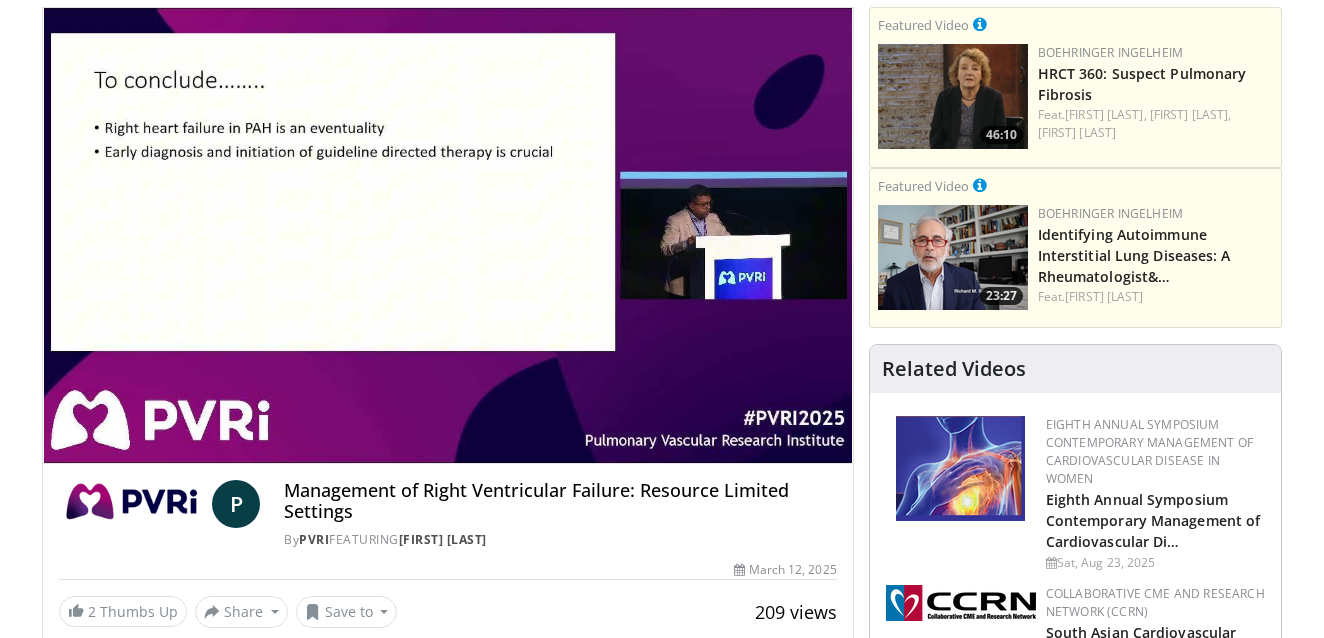 scroll, scrollTop: 149, scrollLeft: 0, axis: vertical 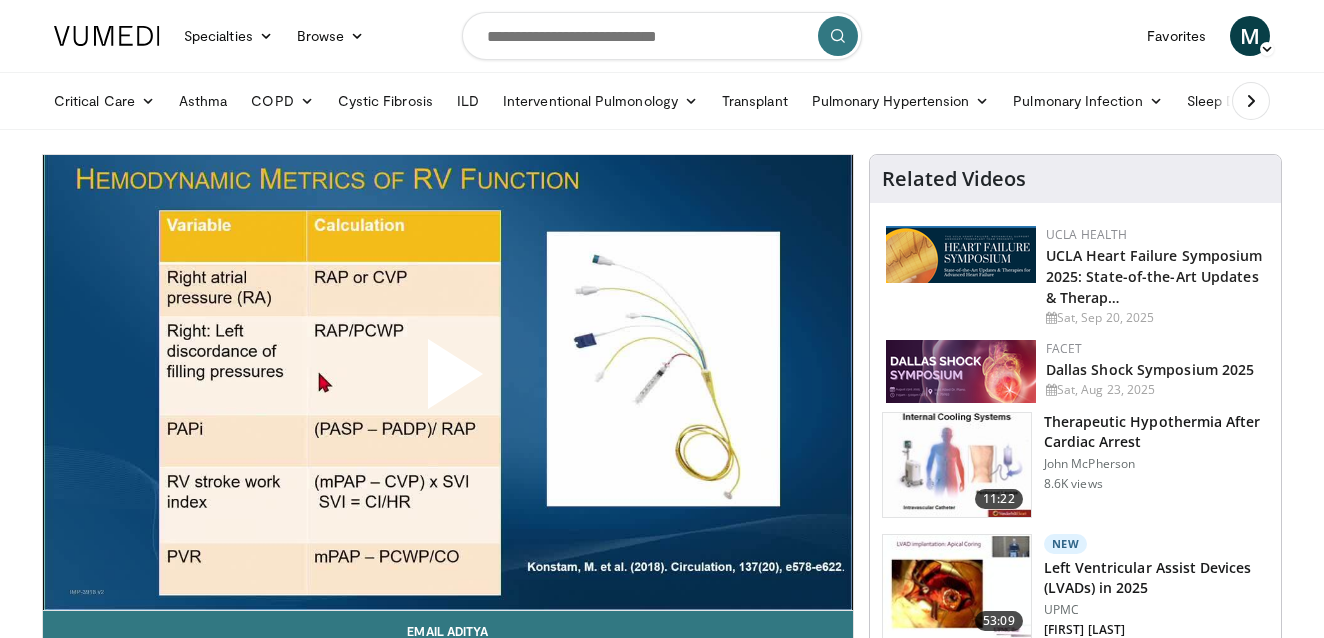 click at bounding box center [448, 382] 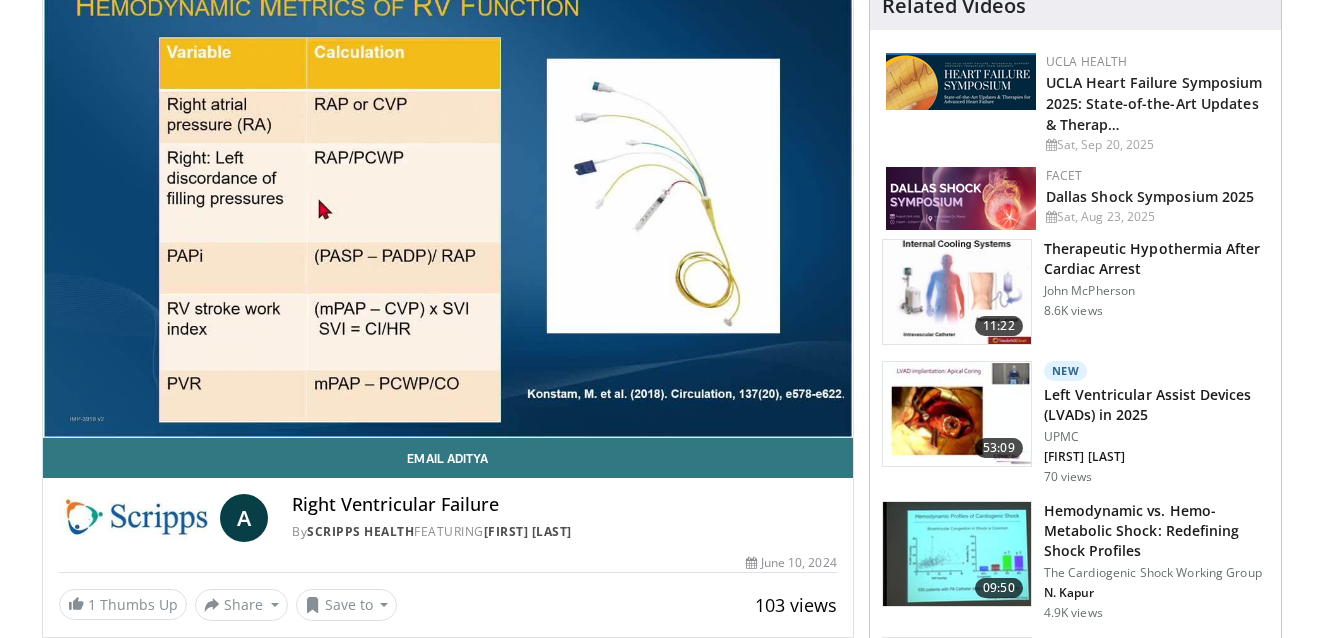 scroll, scrollTop: 165, scrollLeft: 0, axis: vertical 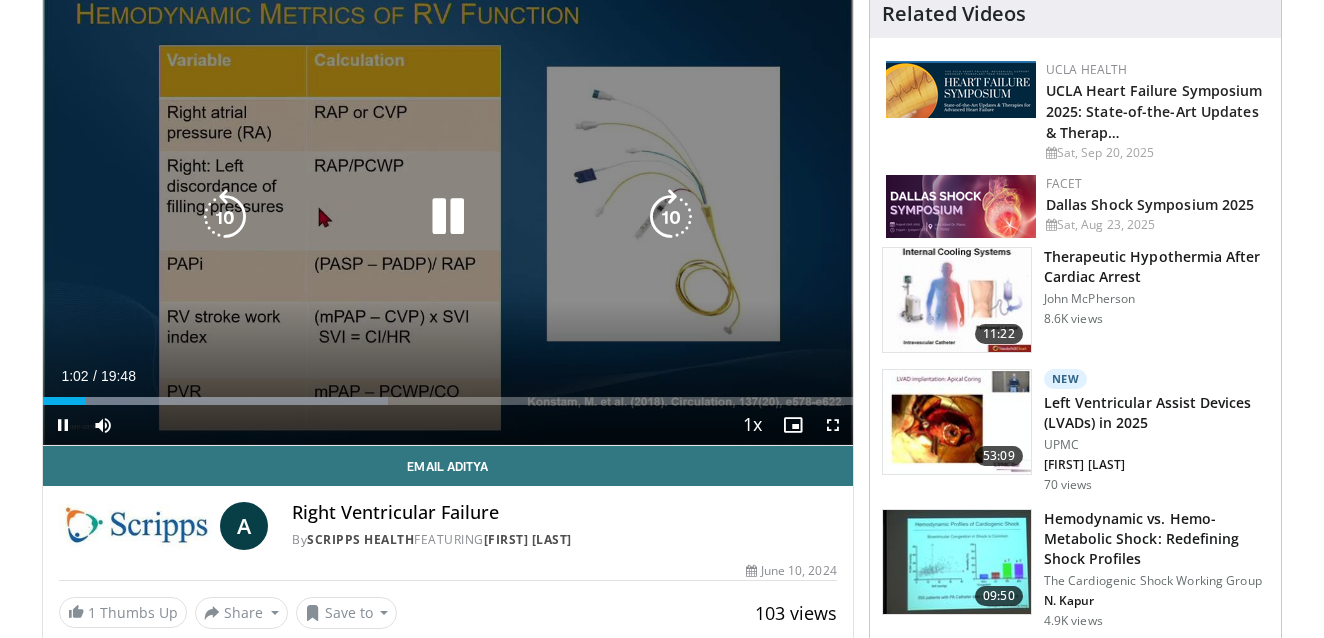 click at bounding box center [448, 217] 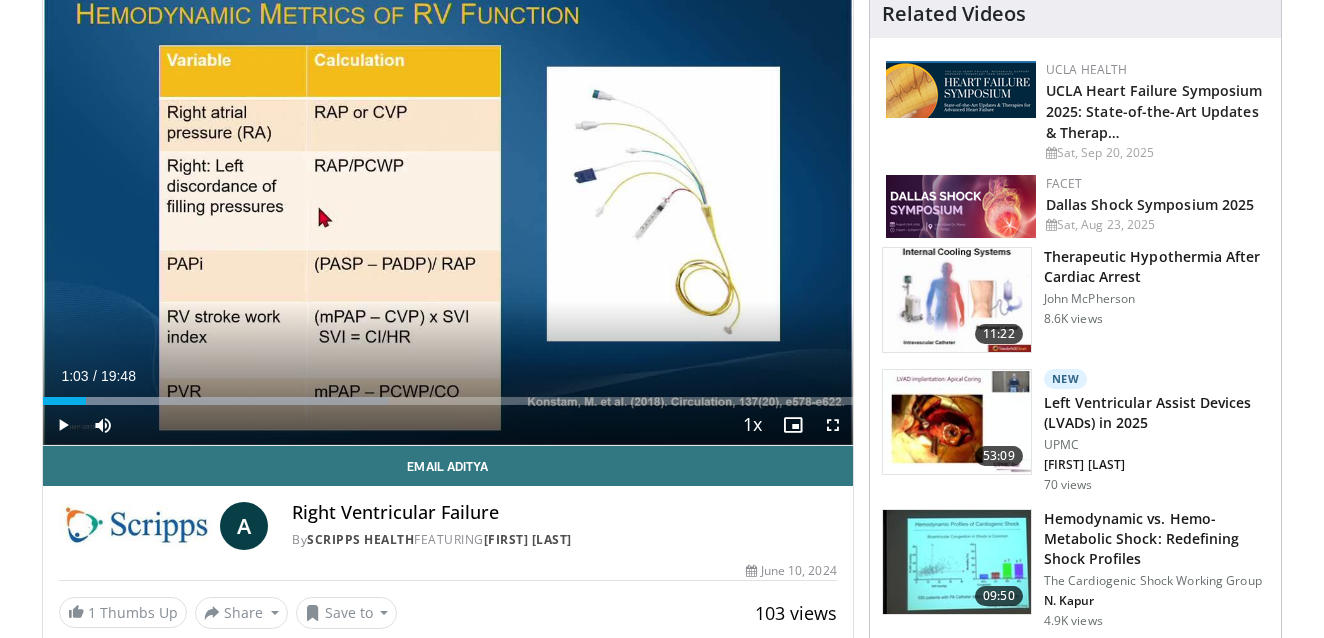click at bounding box center [63, 425] 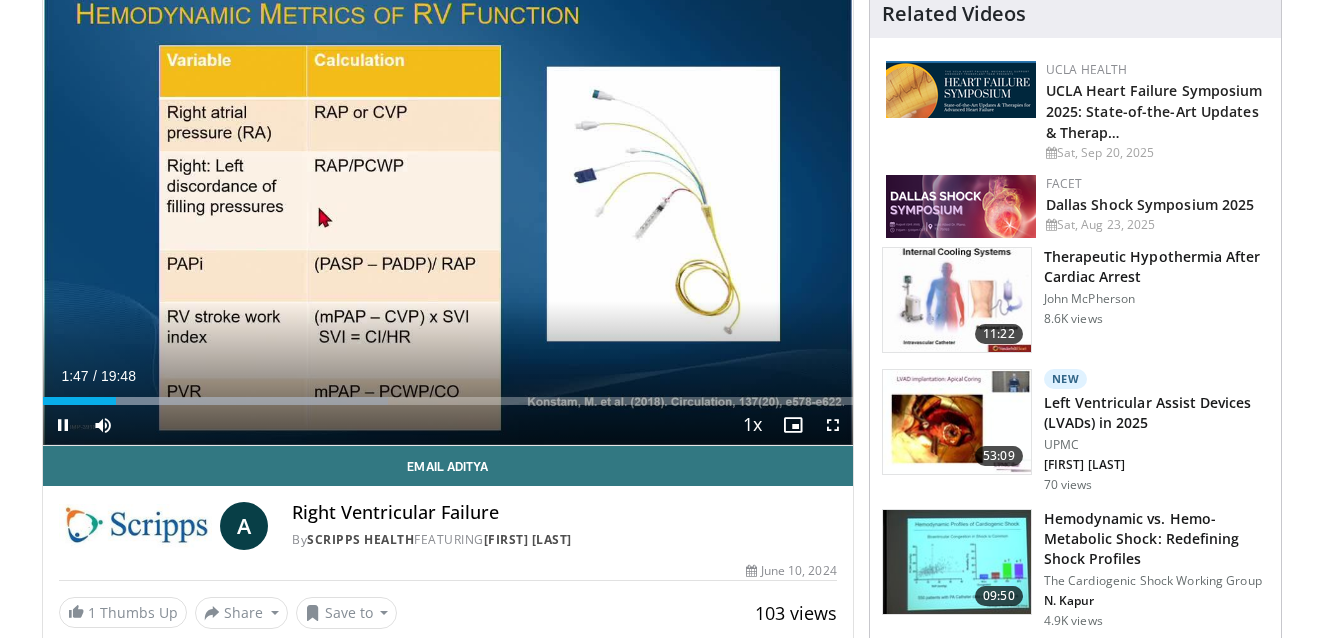click at bounding box center (63, 425) 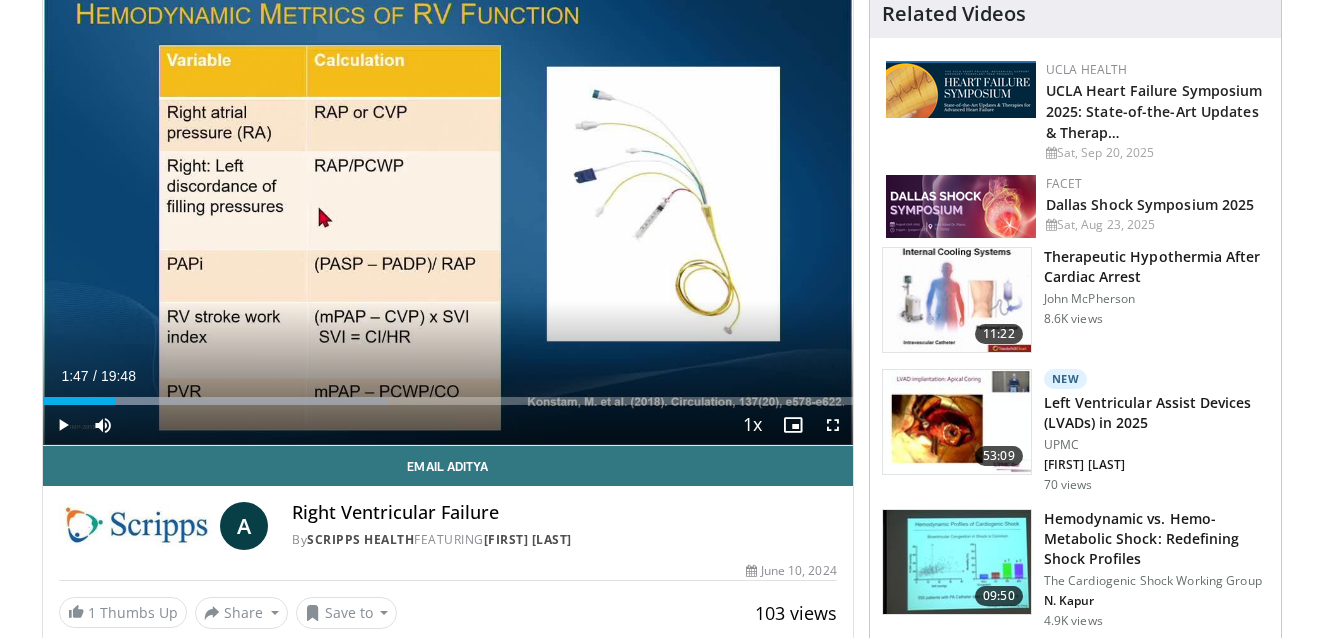click at bounding box center (63, 425) 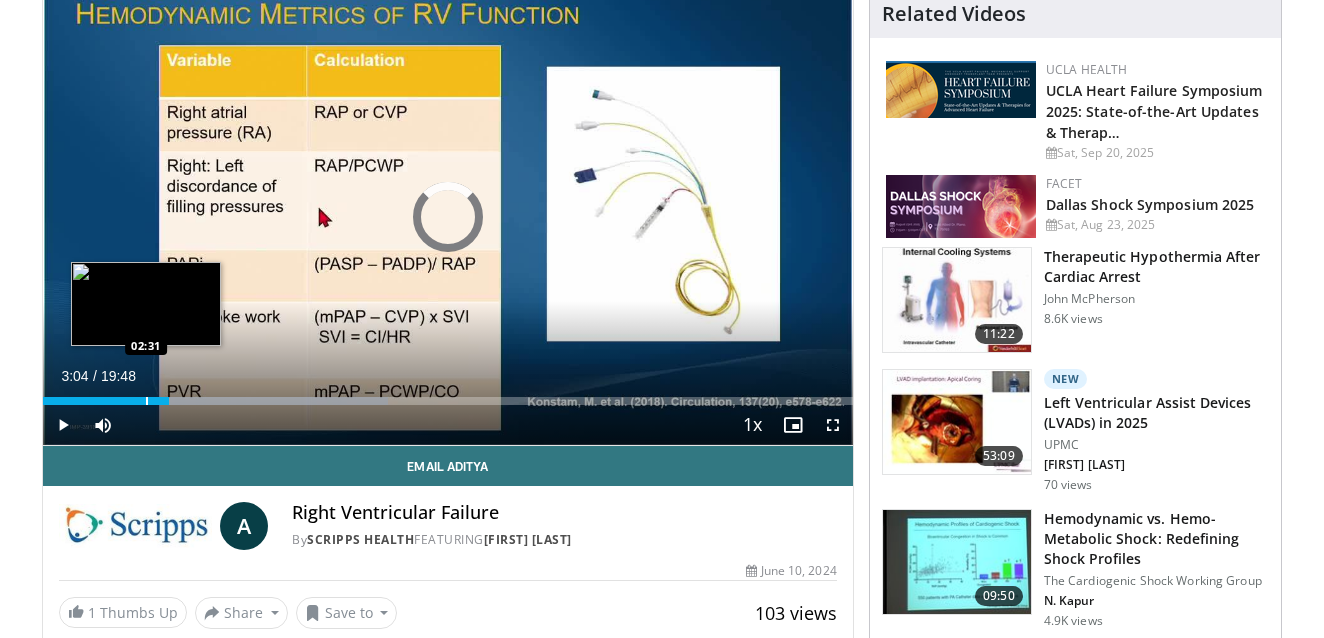 click at bounding box center [147, 401] 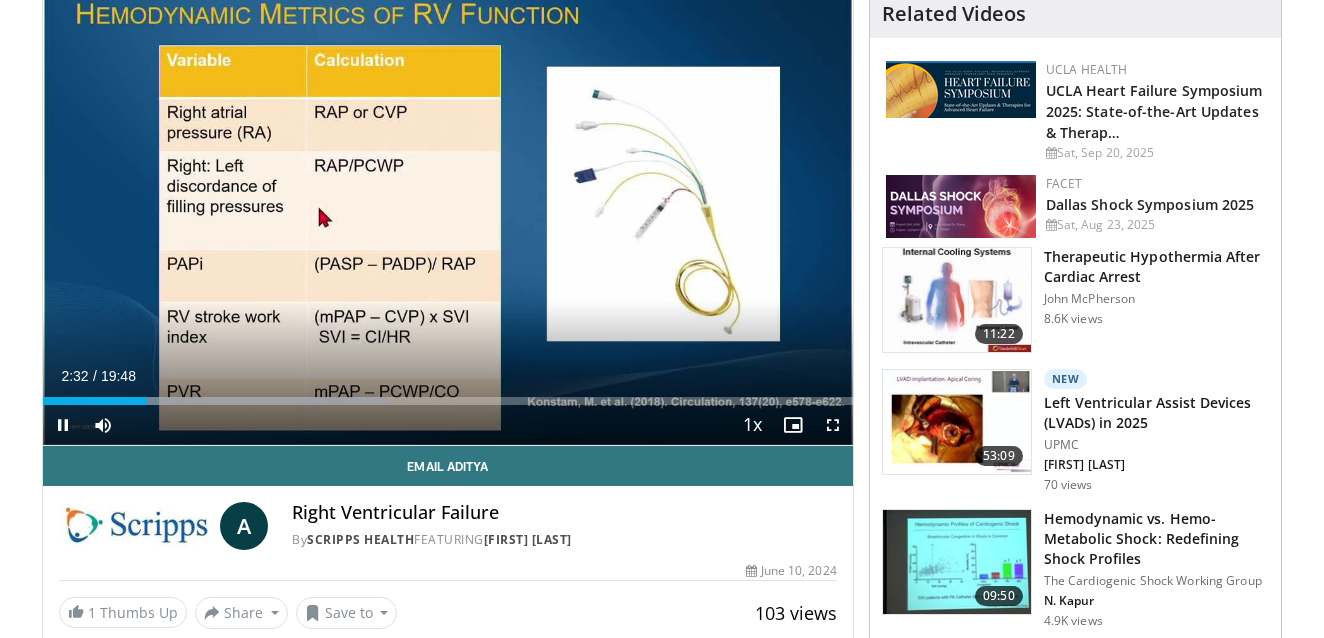click at bounding box center (63, 425) 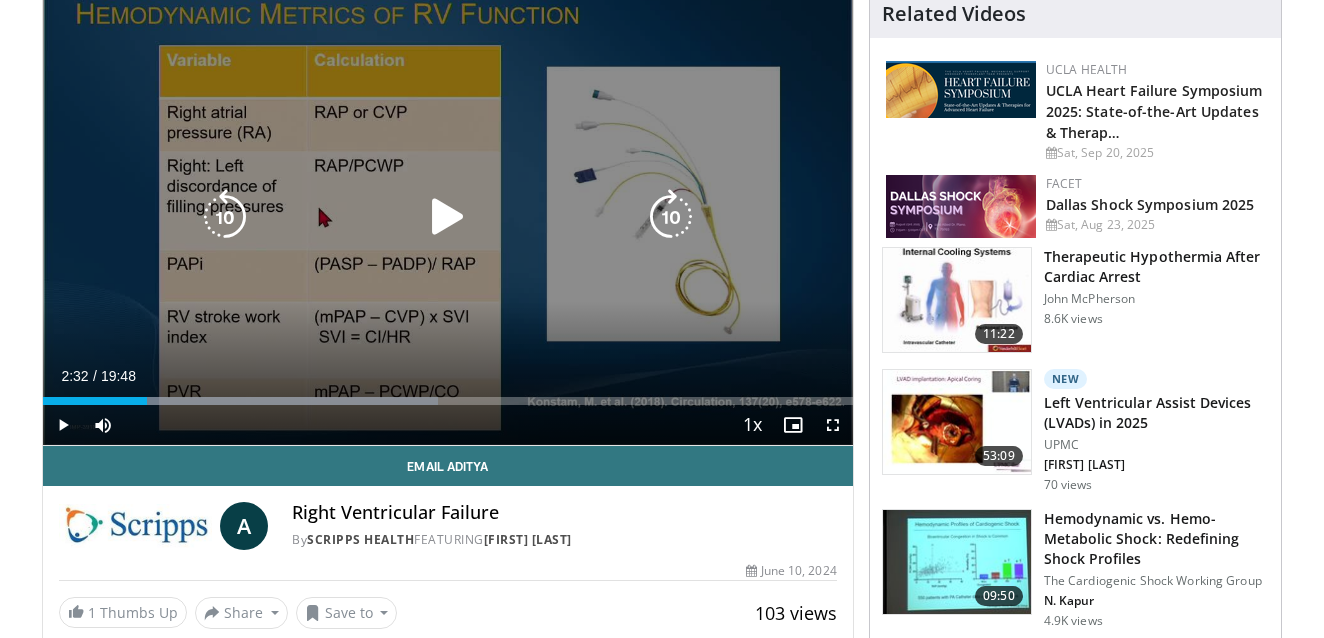 click at bounding box center [448, 217] 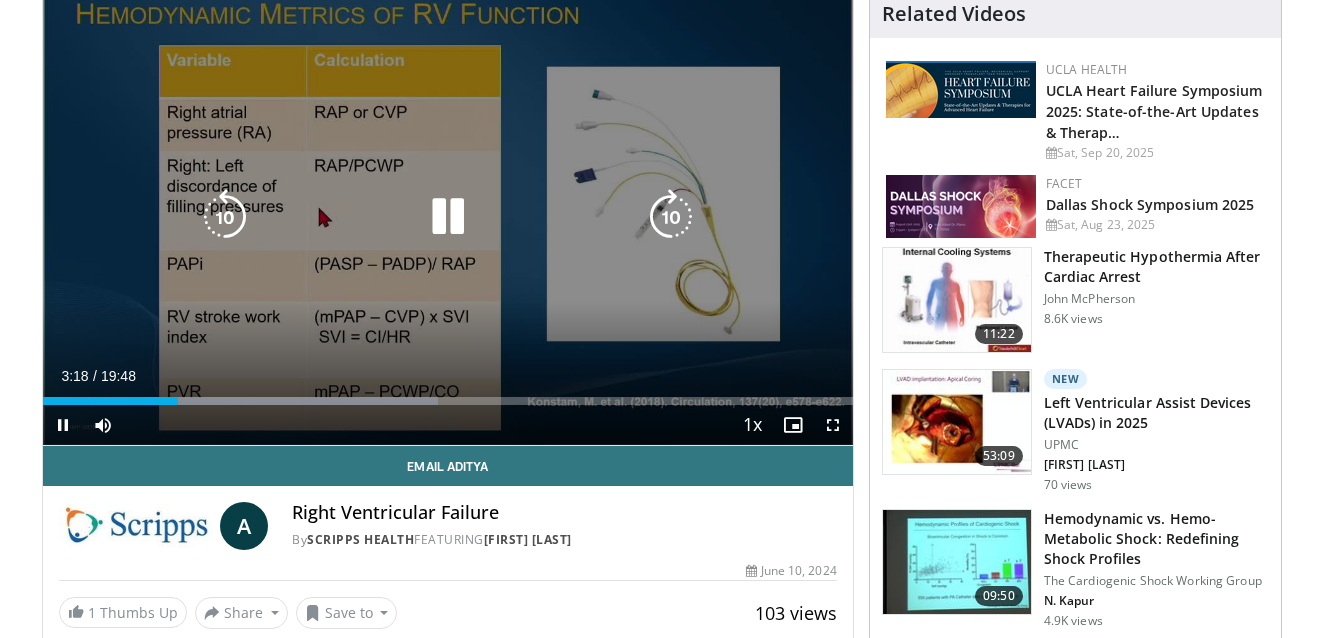 click at bounding box center [225, 217] 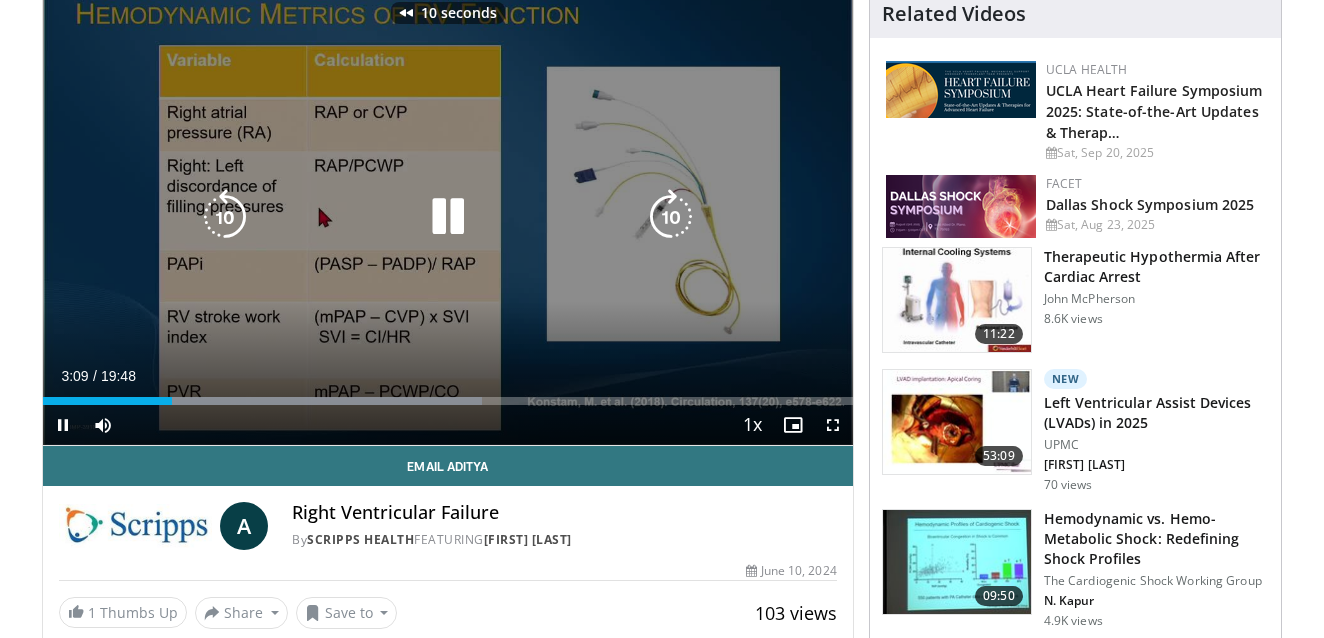 click at bounding box center (225, 217) 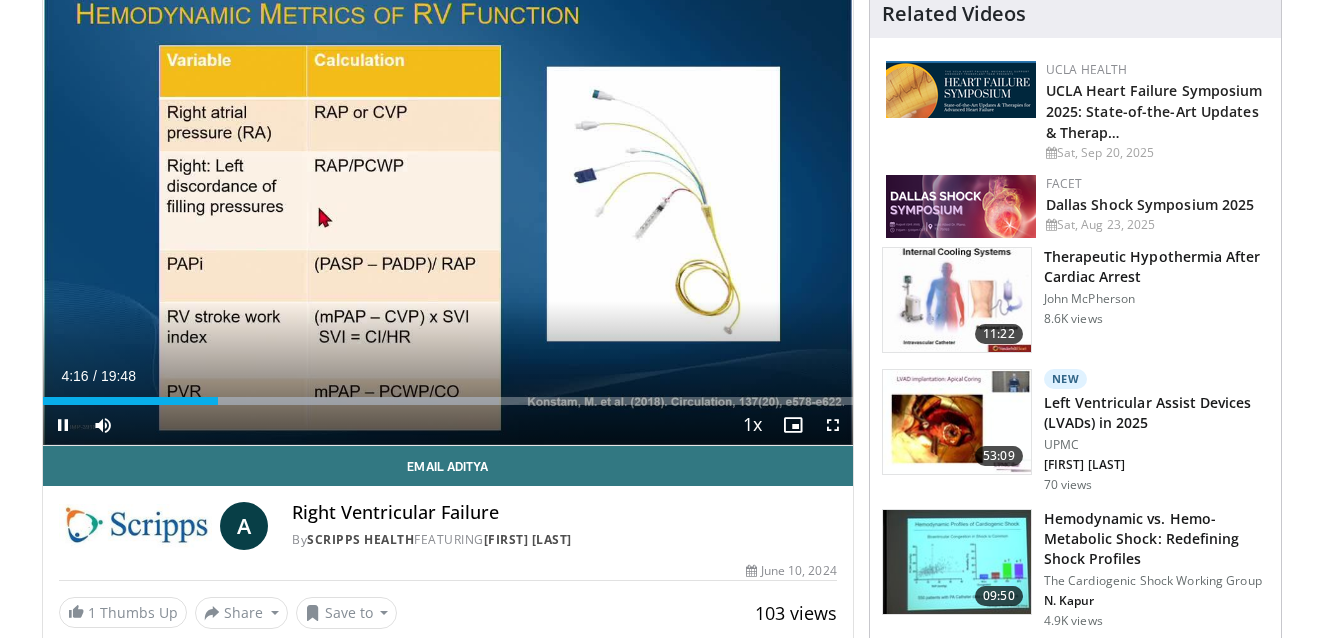 click at bounding box center (63, 425) 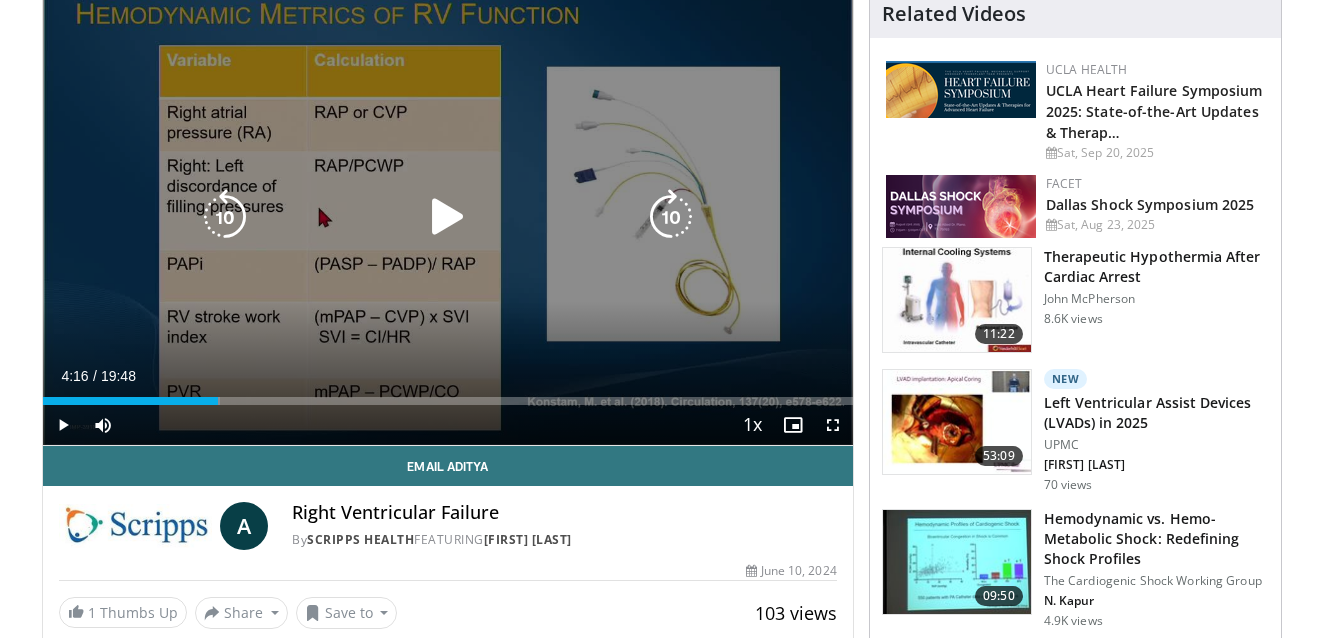 click at bounding box center [225, 217] 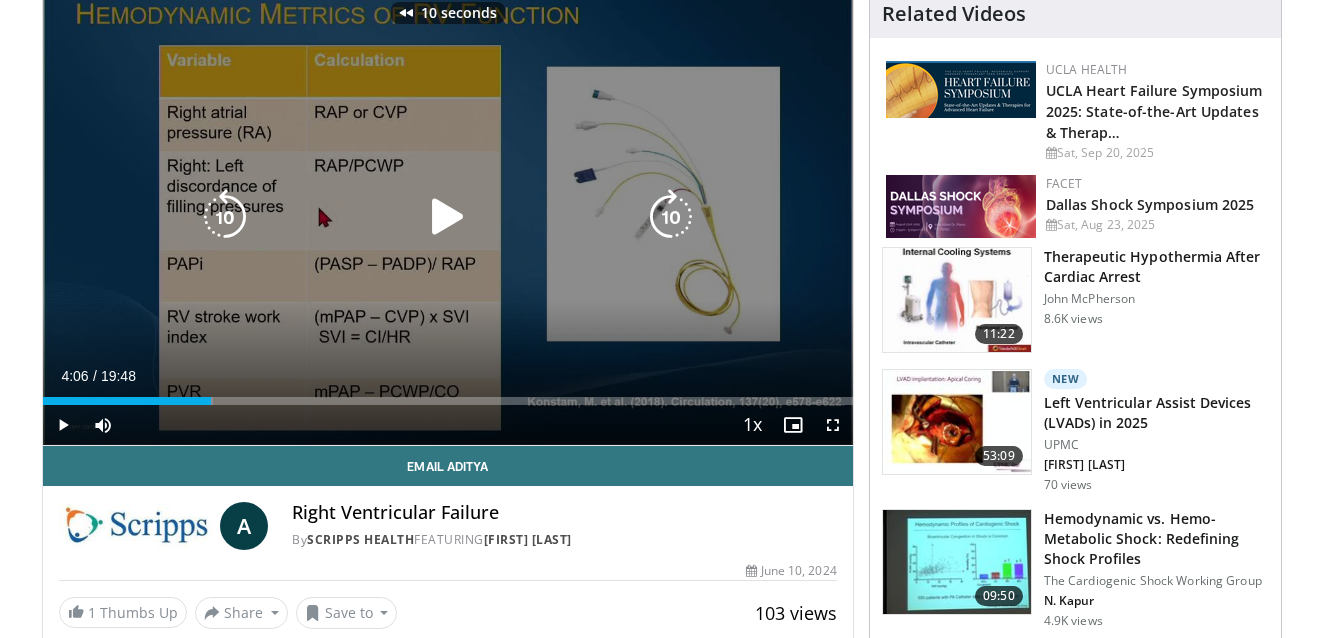 click at bounding box center (225, 217) 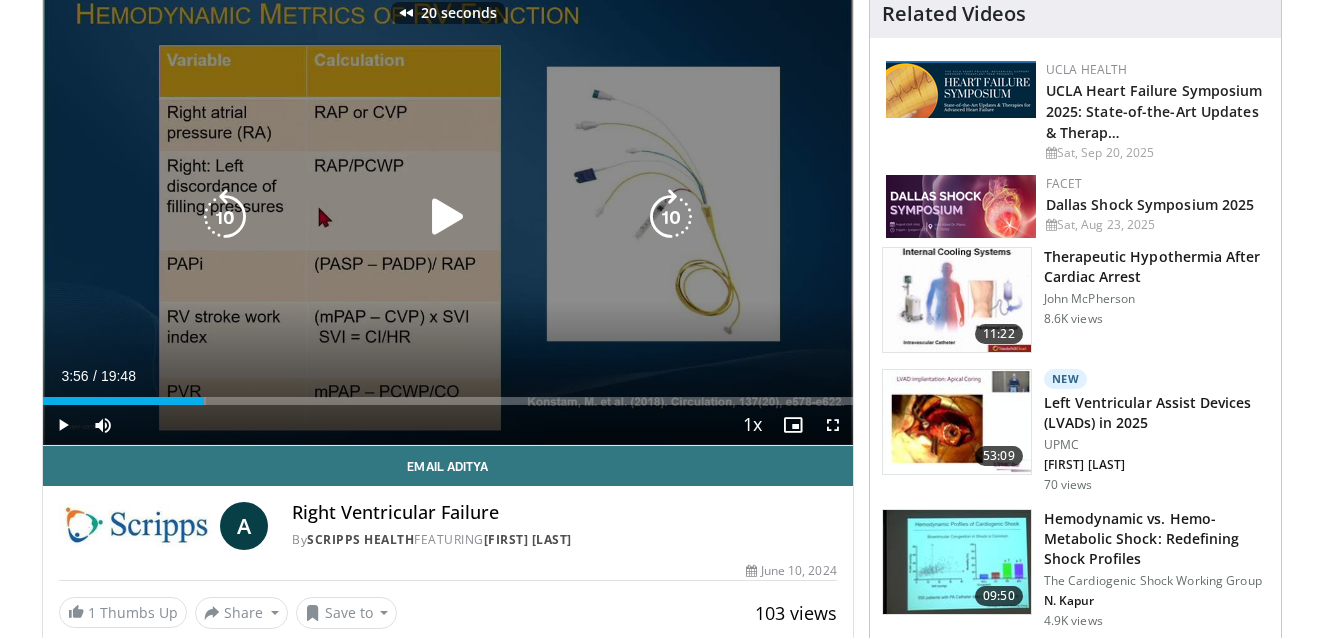 click at bounding box center (225, 217) 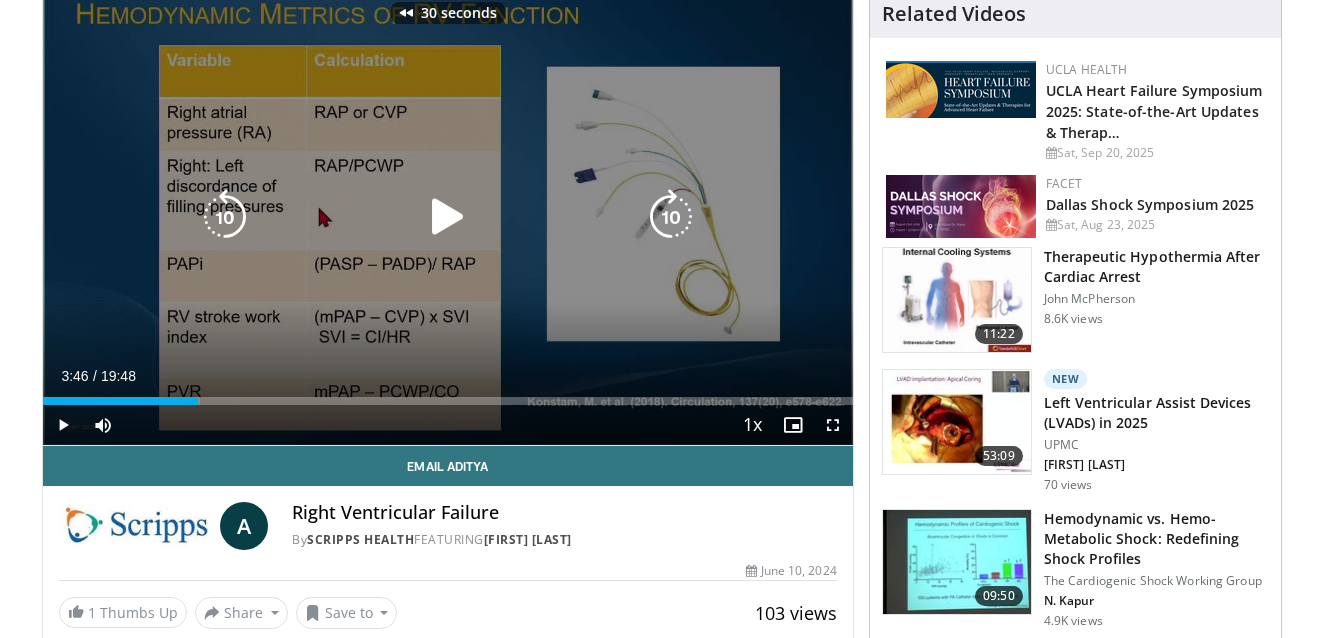click at bounding box center [225, 217] 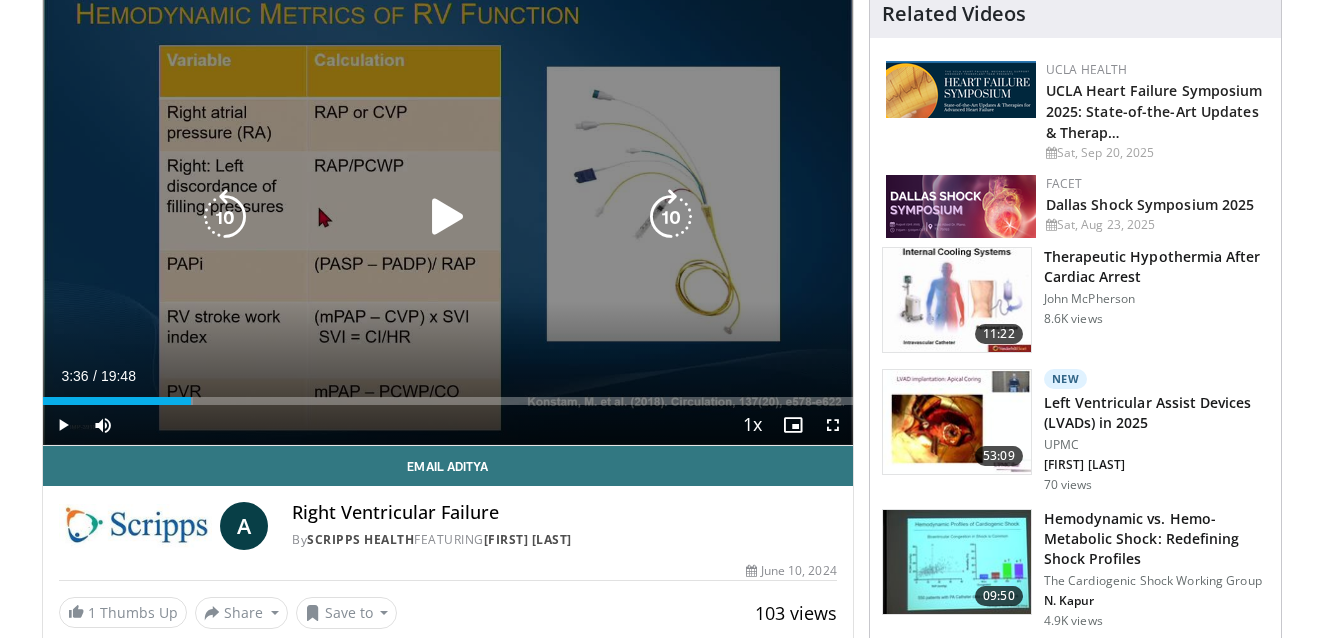 click at bounding box center (225, 217) 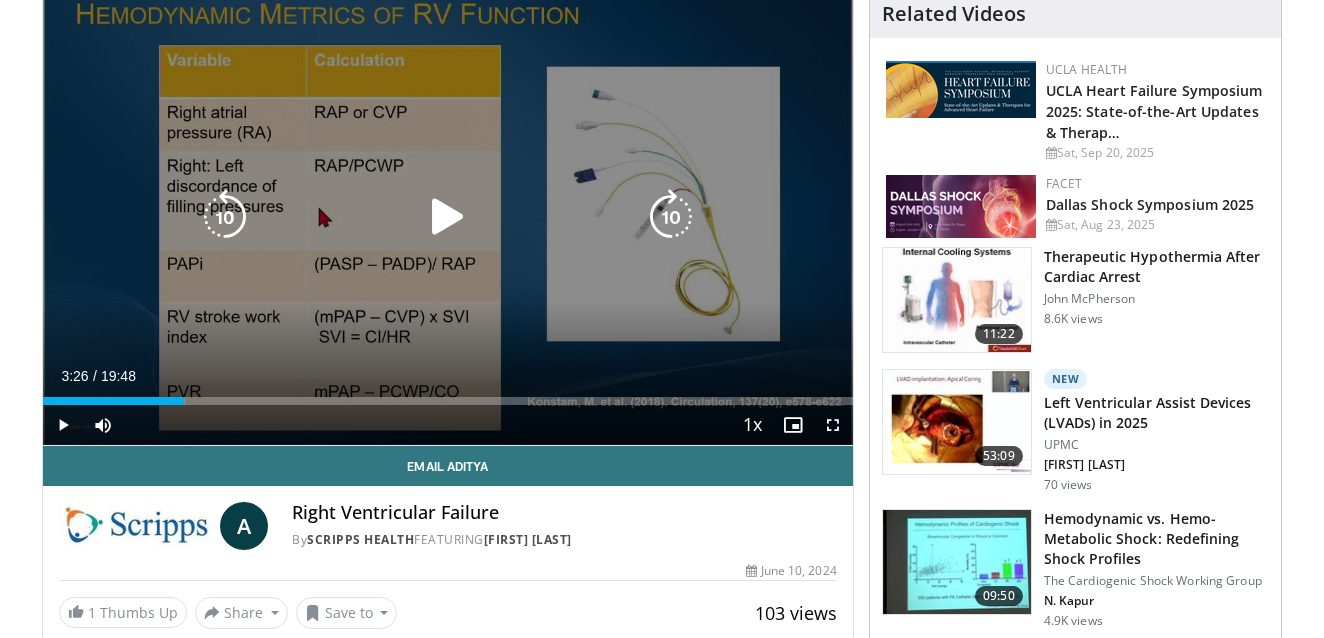 click at bounding box center [448, 217] 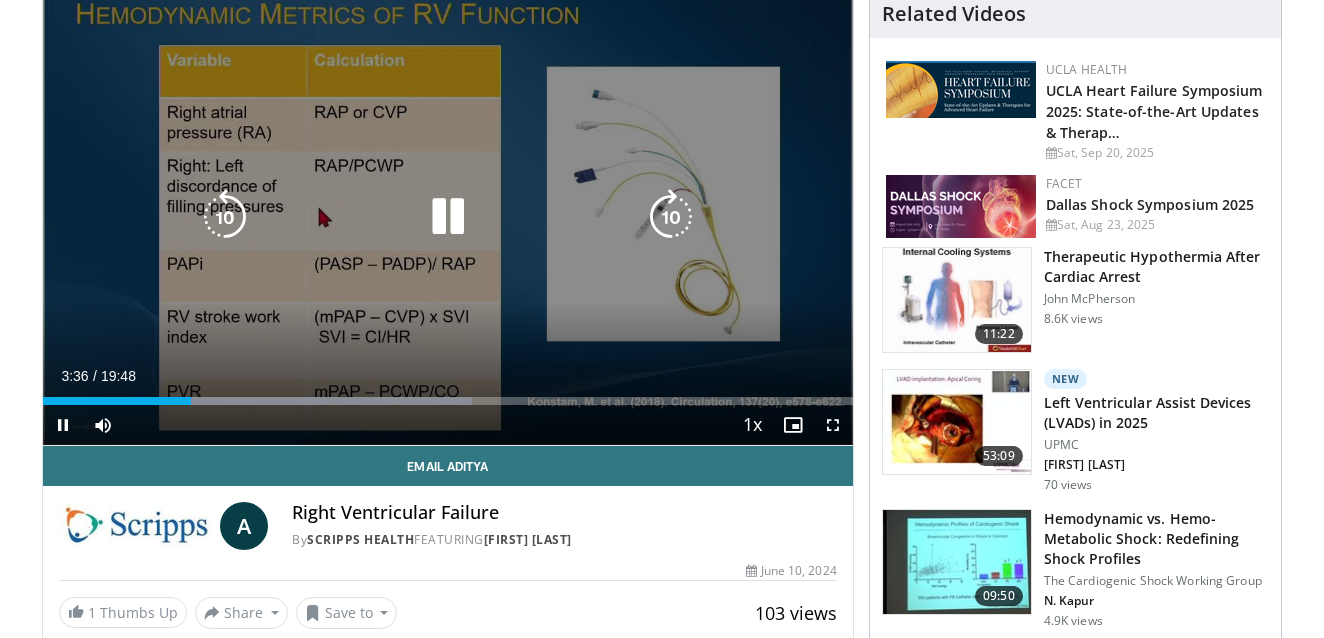 click at bounding box center (448, 217) 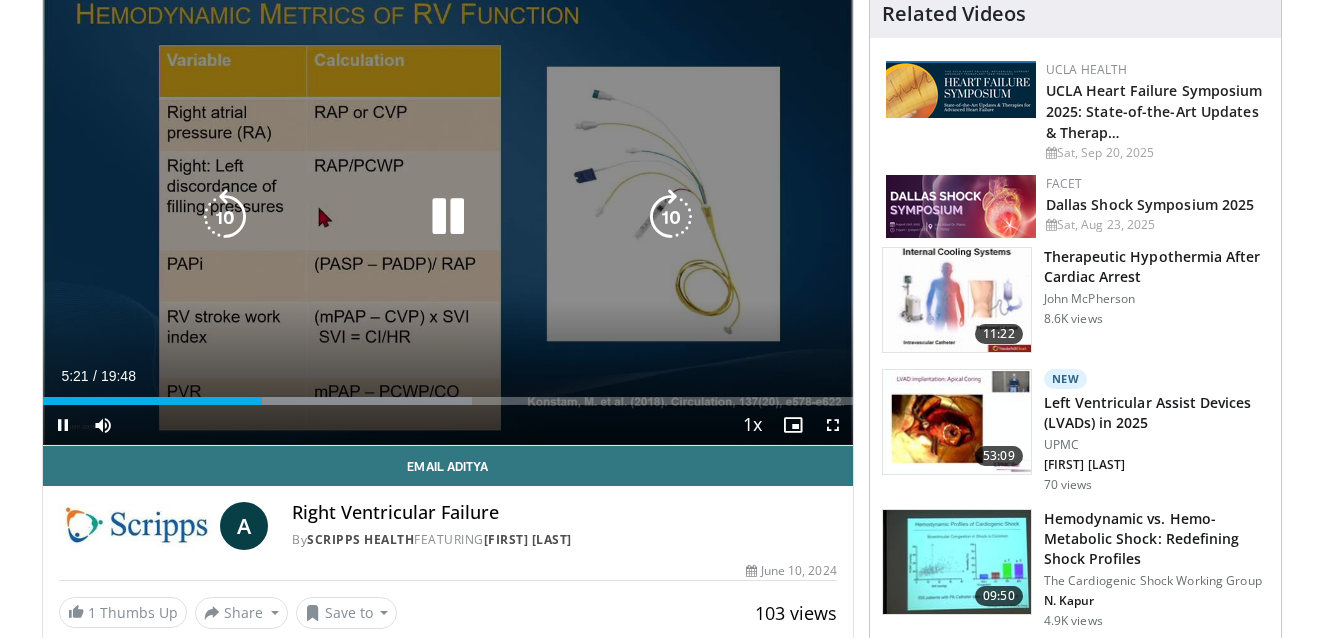 click at bounding box center [448, 217] 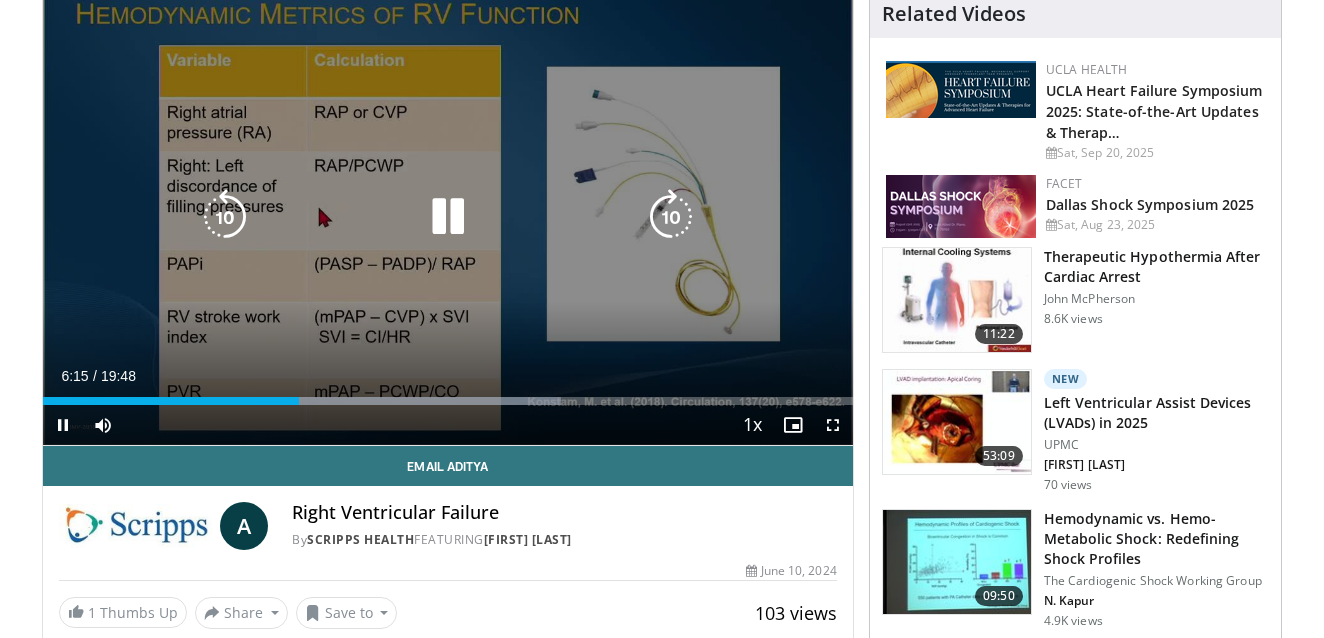 click at bounding box center [225, 217] 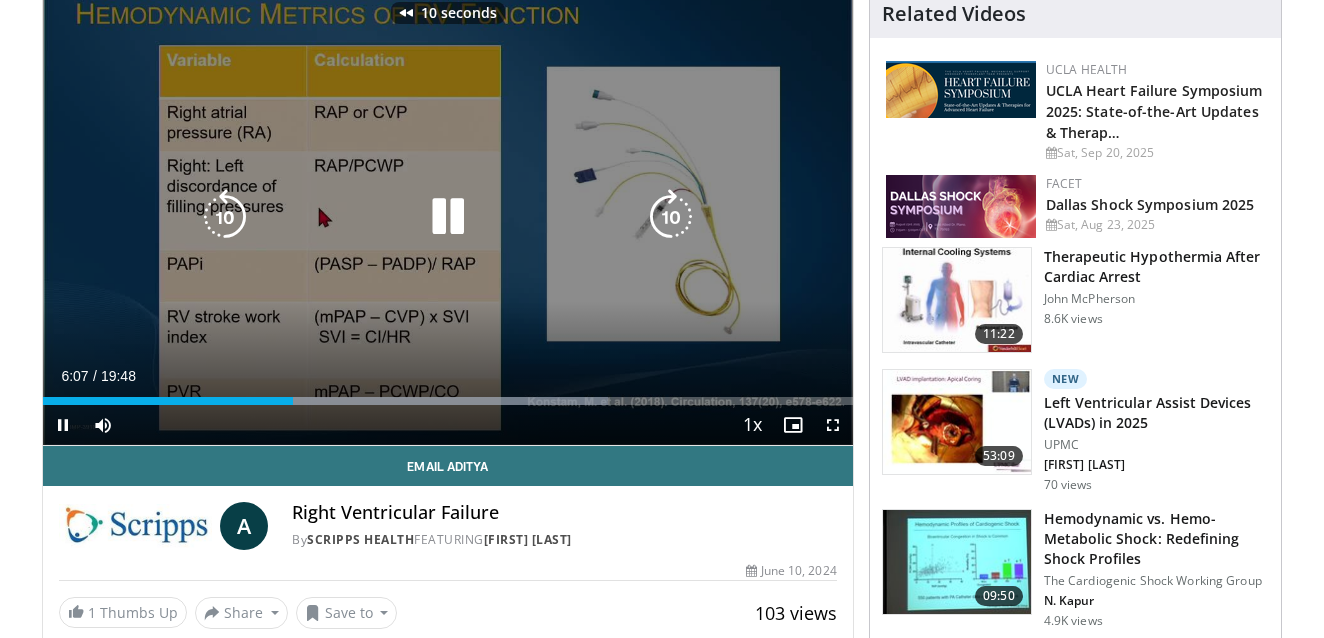 click at bounding box center [448, 217] 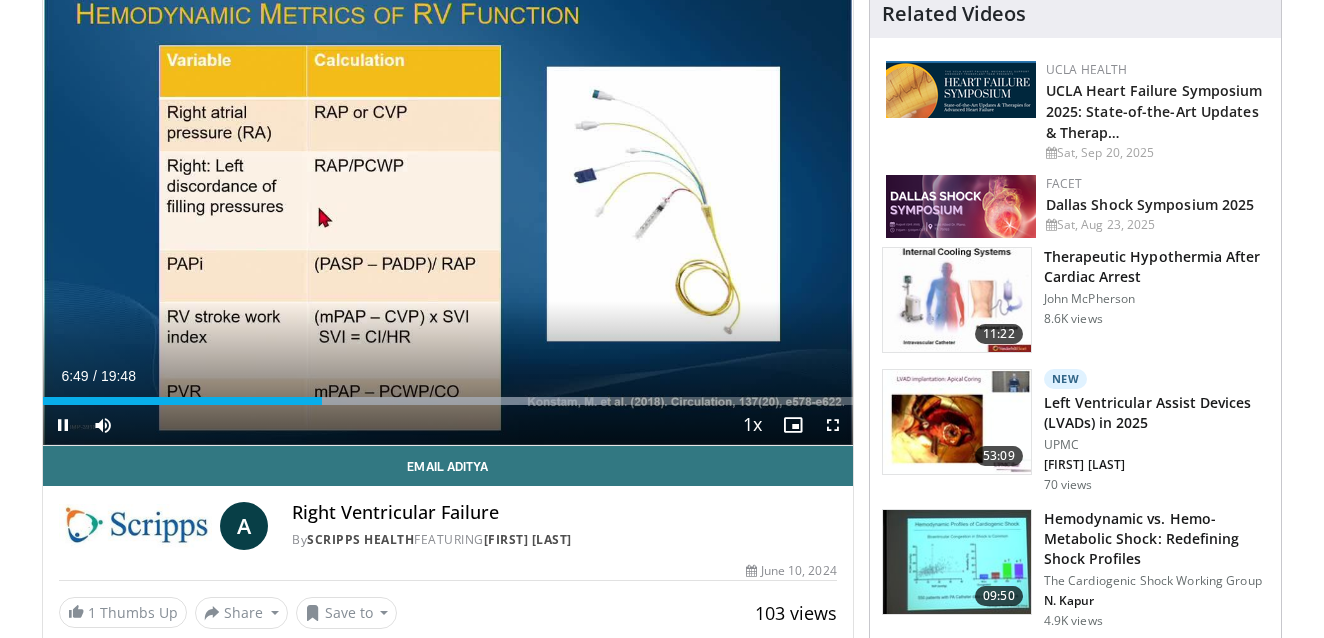 click at bounding box center (63, 425) 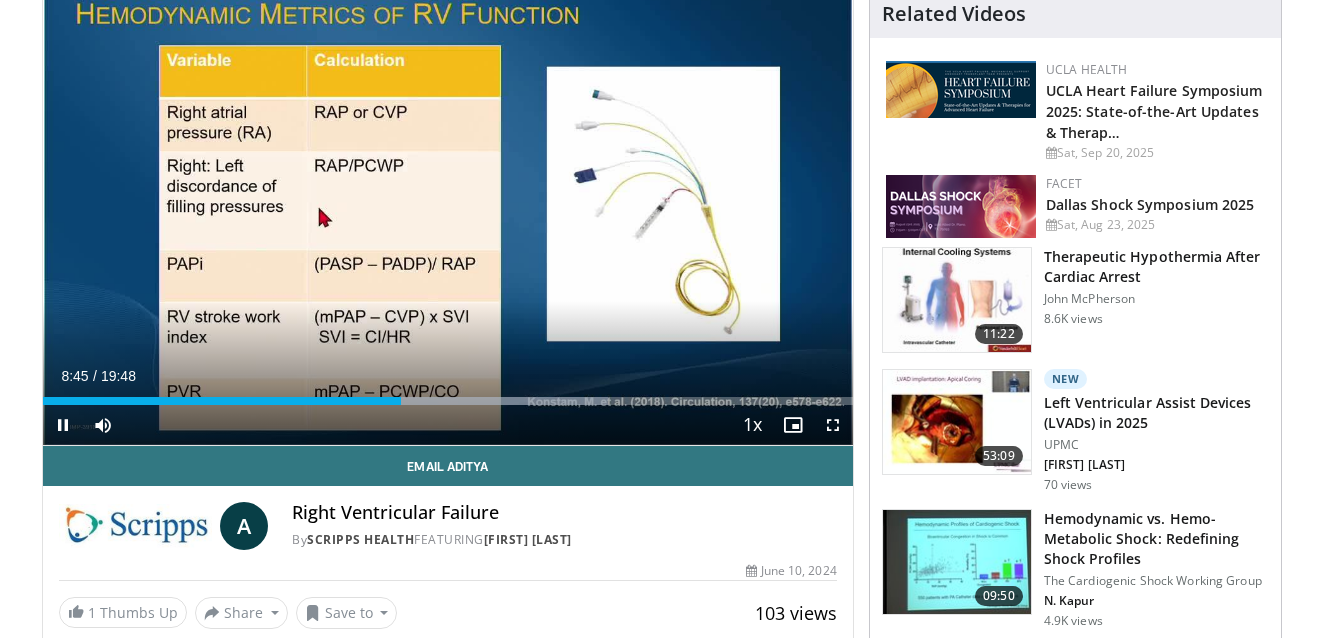 click at bounding box center (63, 425) 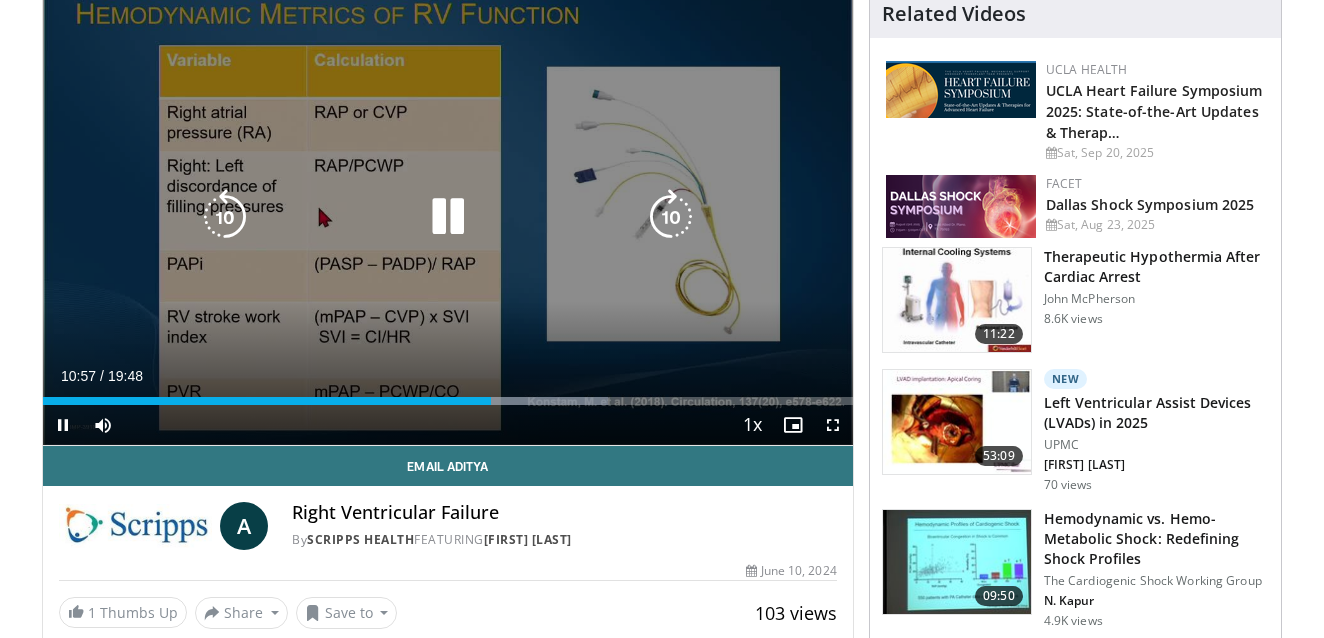 click at bounding box center [448, 217] 